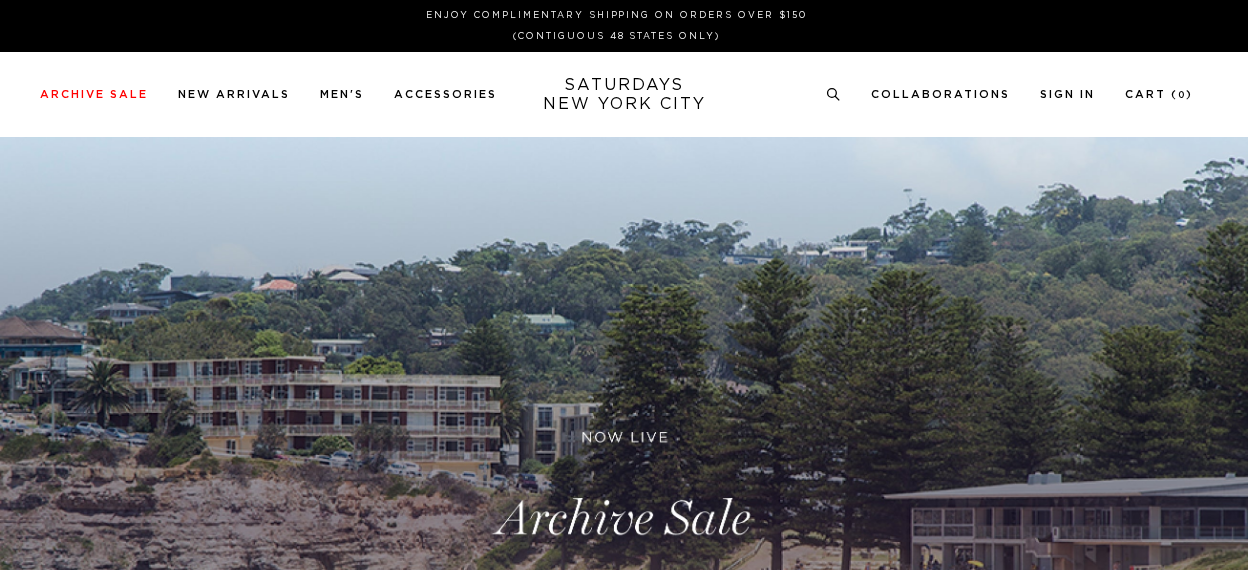 scroll, scrollTop: 0, scrollLeft: 0, axis: both 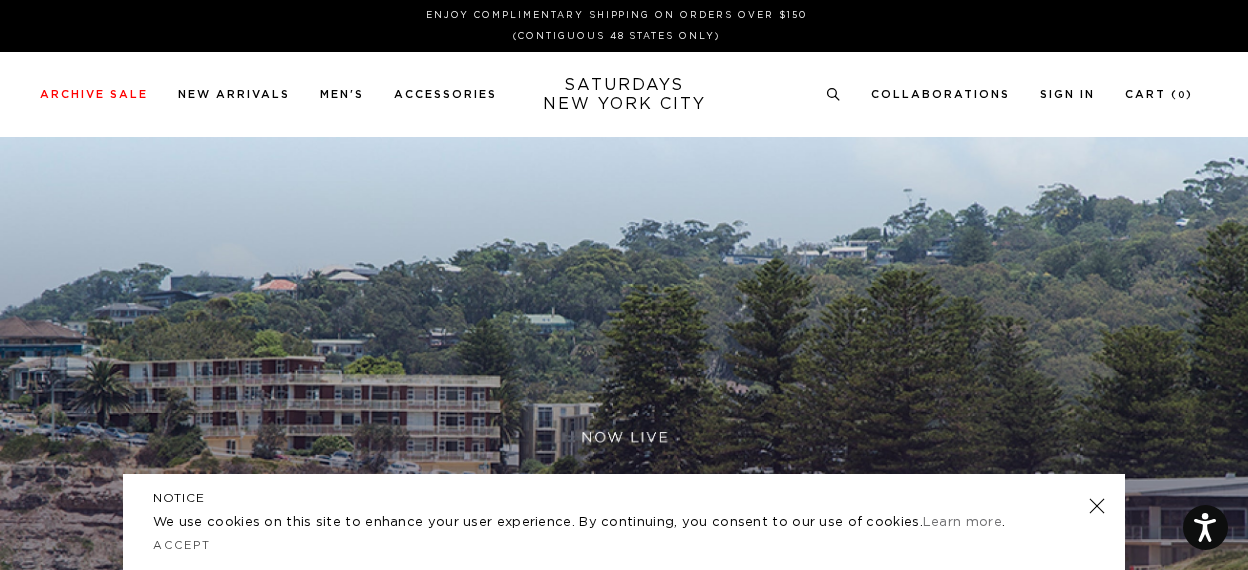 click at bounding box center (1097, 506) 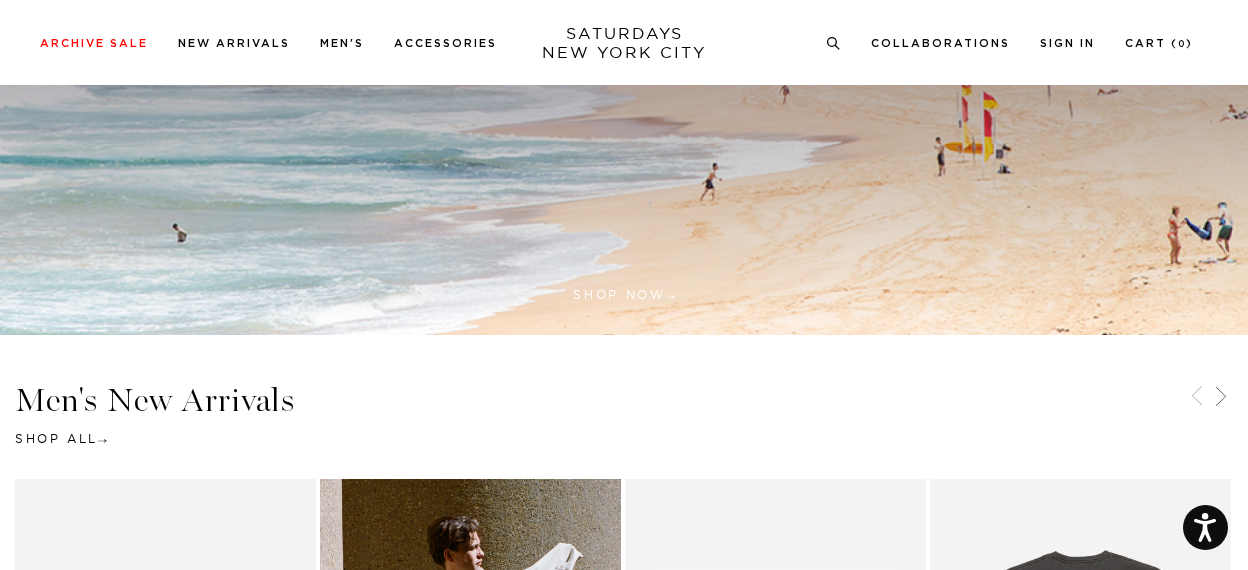 scroll, scrollTop: 568, scrollLeft: 0, axis: vertical 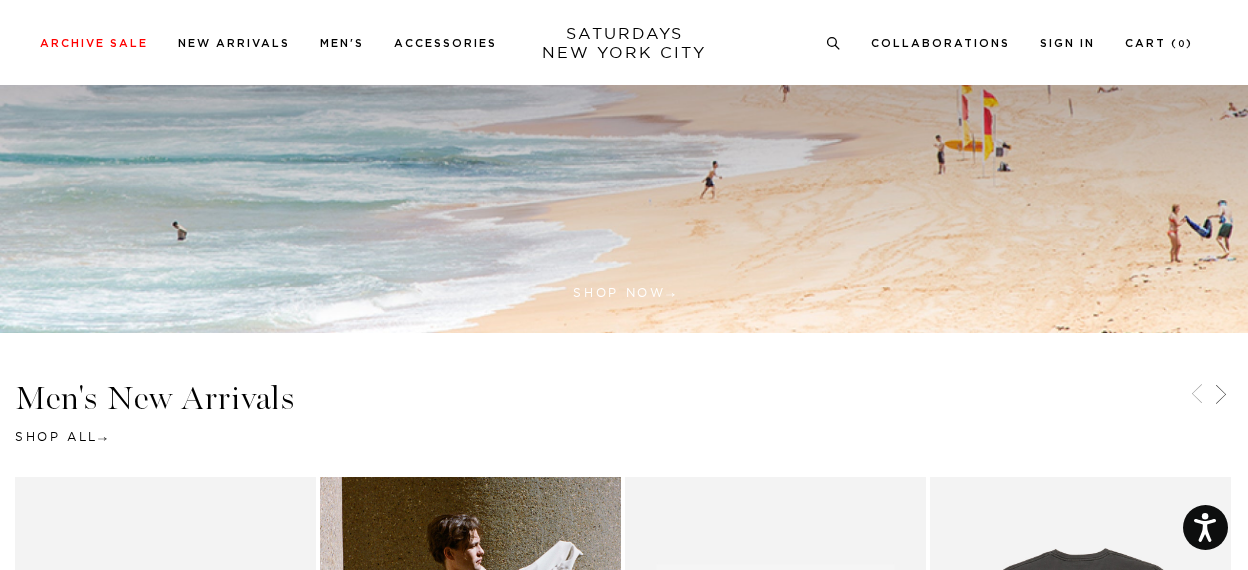 click at bounding box center [624, -49] 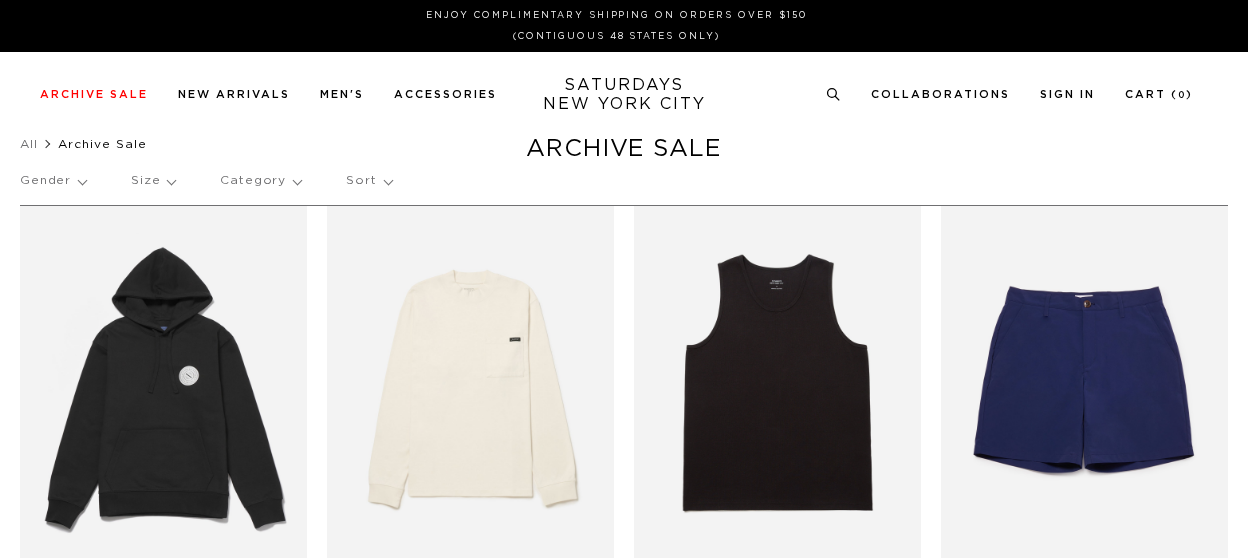 scroll, scrollTop: 0, scrollLeft: 0, axis: both 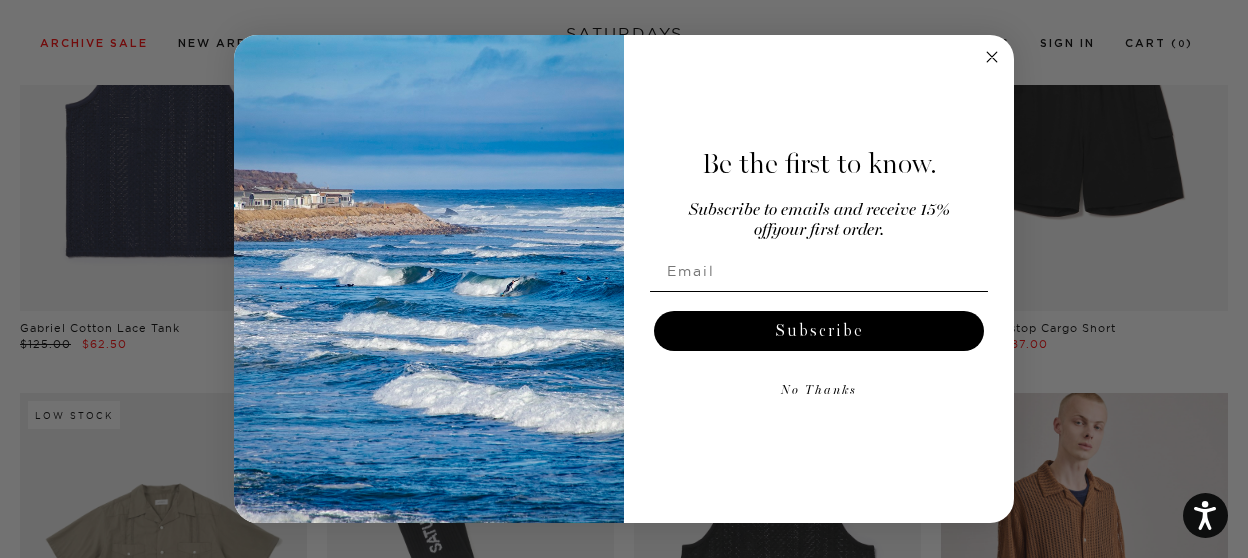 click on "Be the first to know. Subscribe to emails and receive 15%
off  your first order. Subscribe No Thanks Submit" at bounding box center (624, 279) 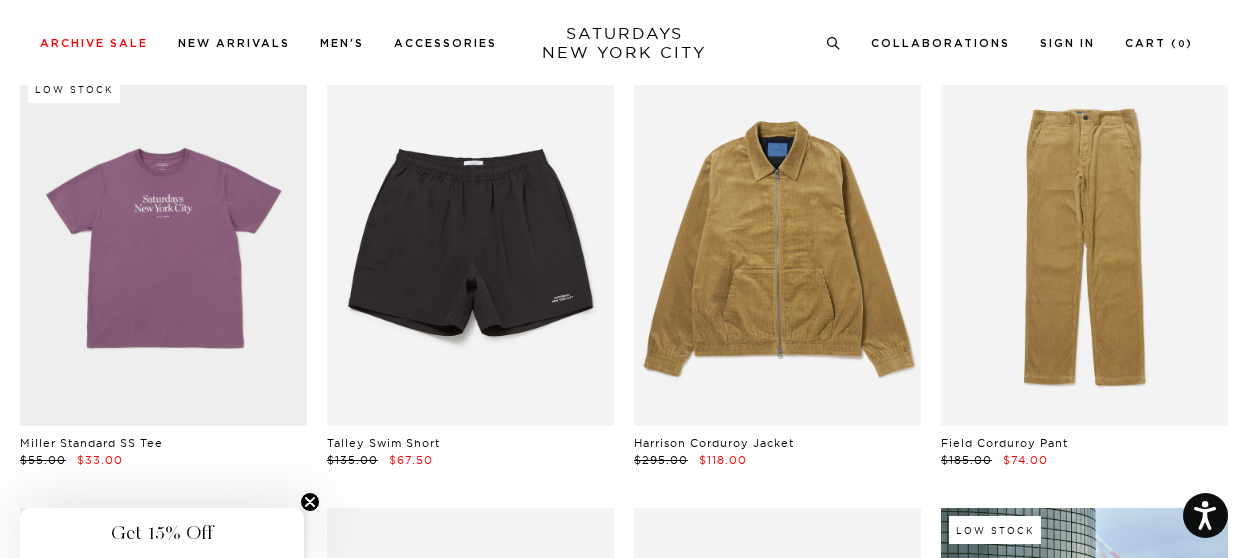 scroll, scrollTop: 7150, scrollLeft: 0, axis: vertical 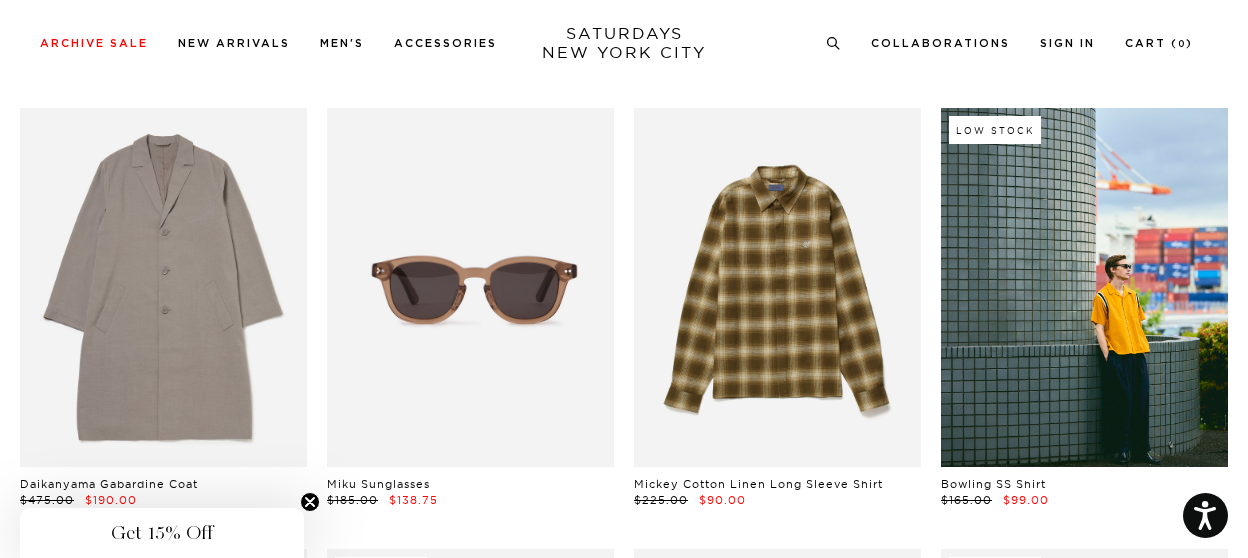 click 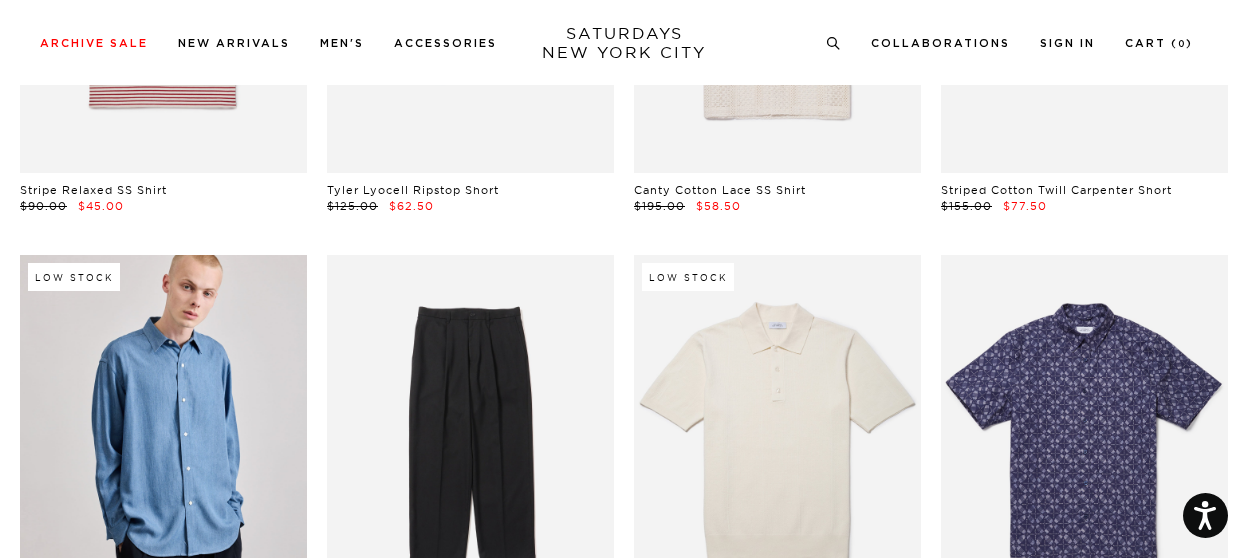 scroll, scrollTop: 15574, scrollLeft: 0, axis: vertical 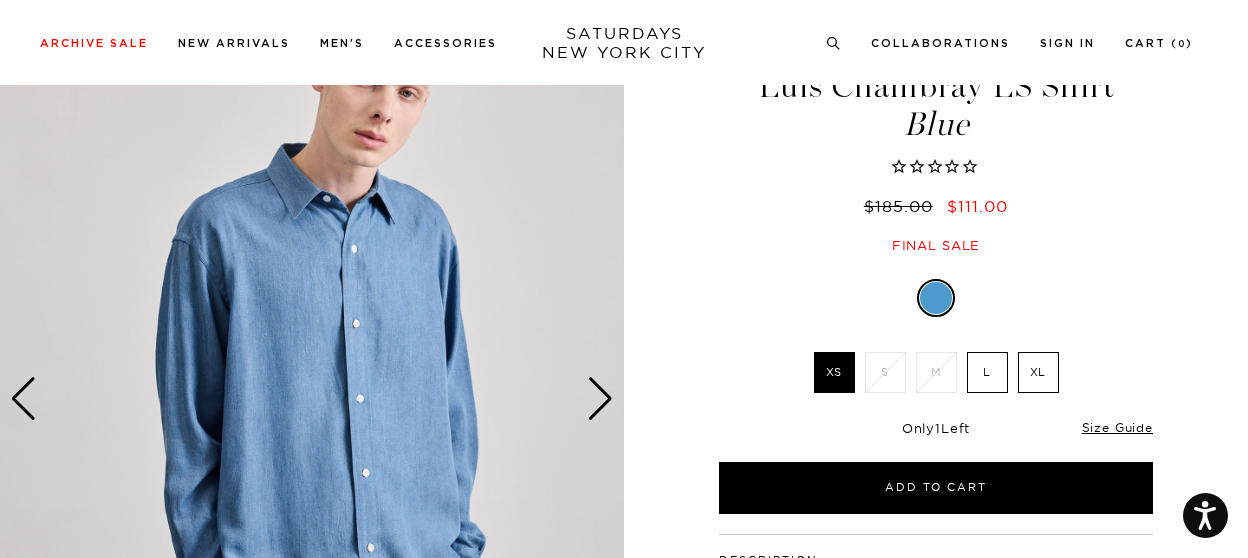 click on "L" at bounding box center [987, 372] 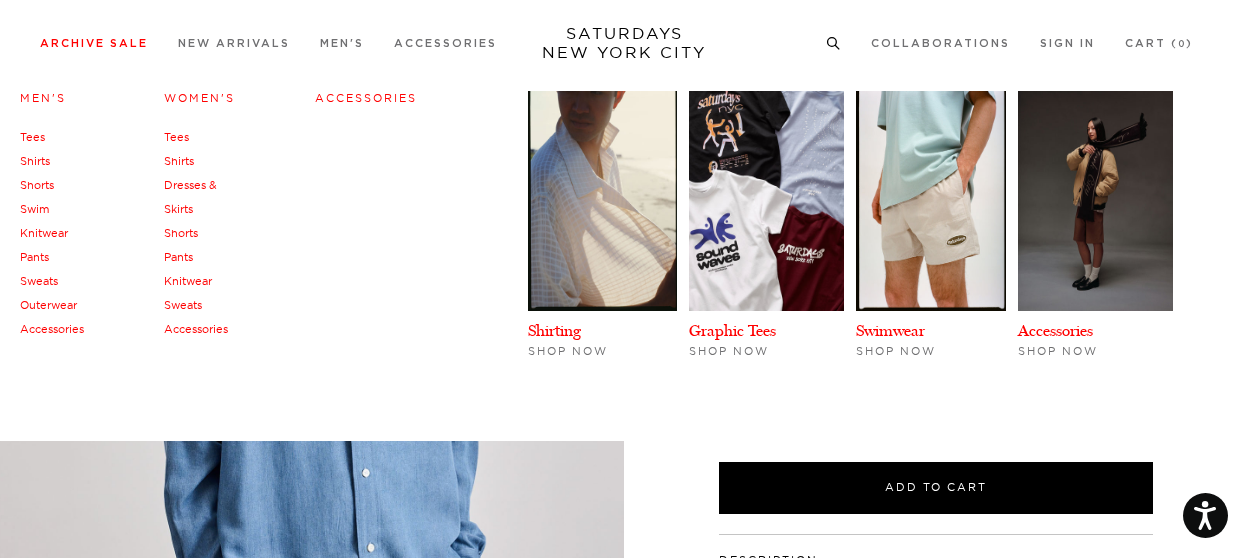 click on "Archive Sale" at bounding box center (94, 43) 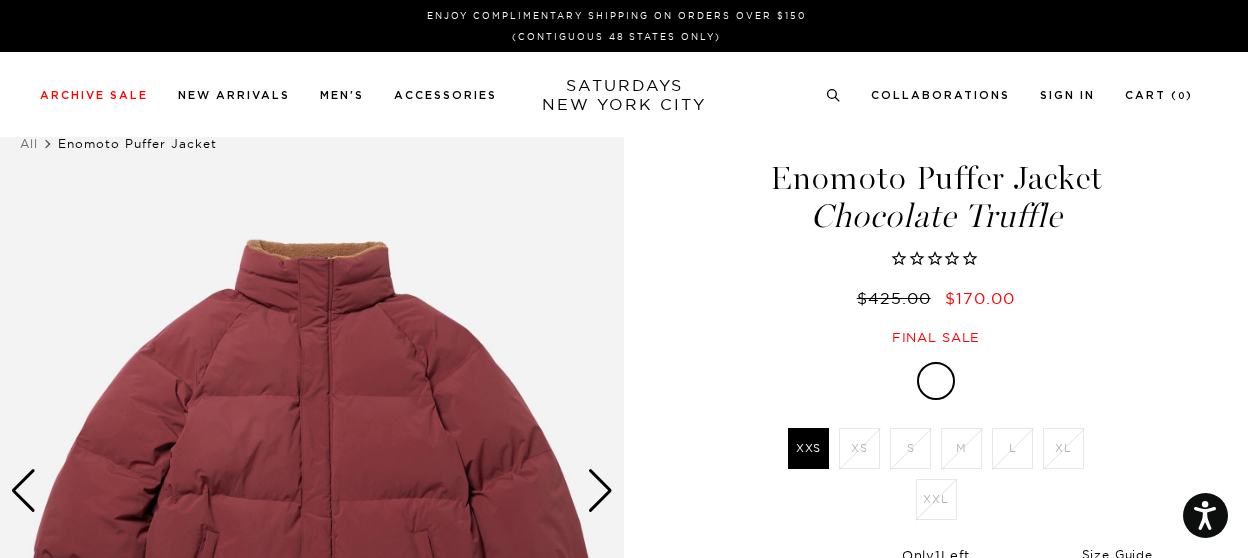 scroll, scrollTop: 0, scrollLeft: 0, axis: both 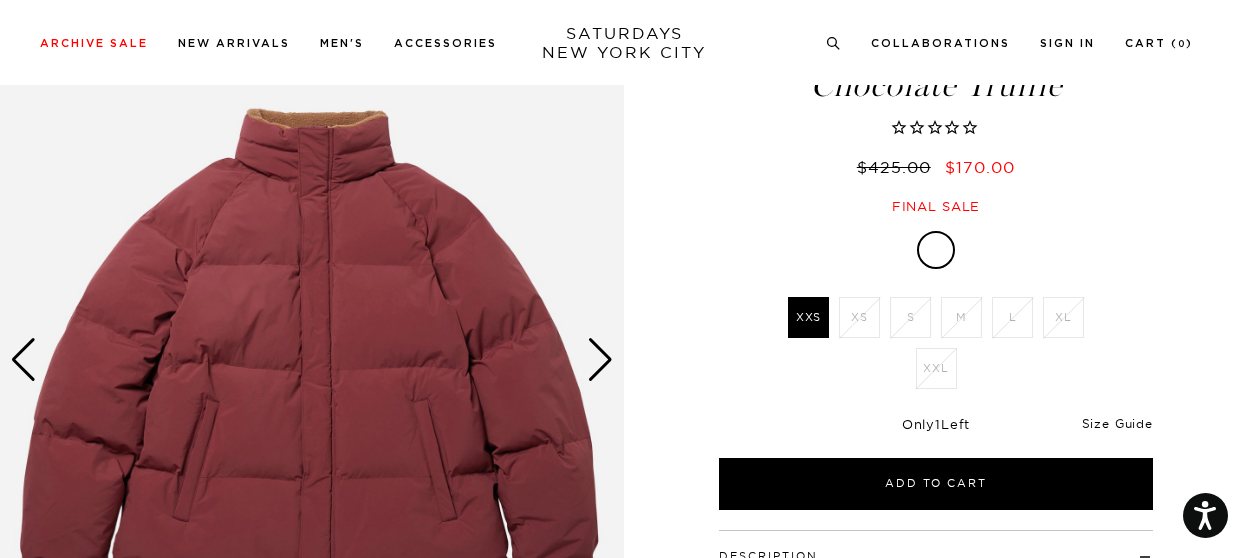 click on "Size Guide" at bounding box center [1117, 423] 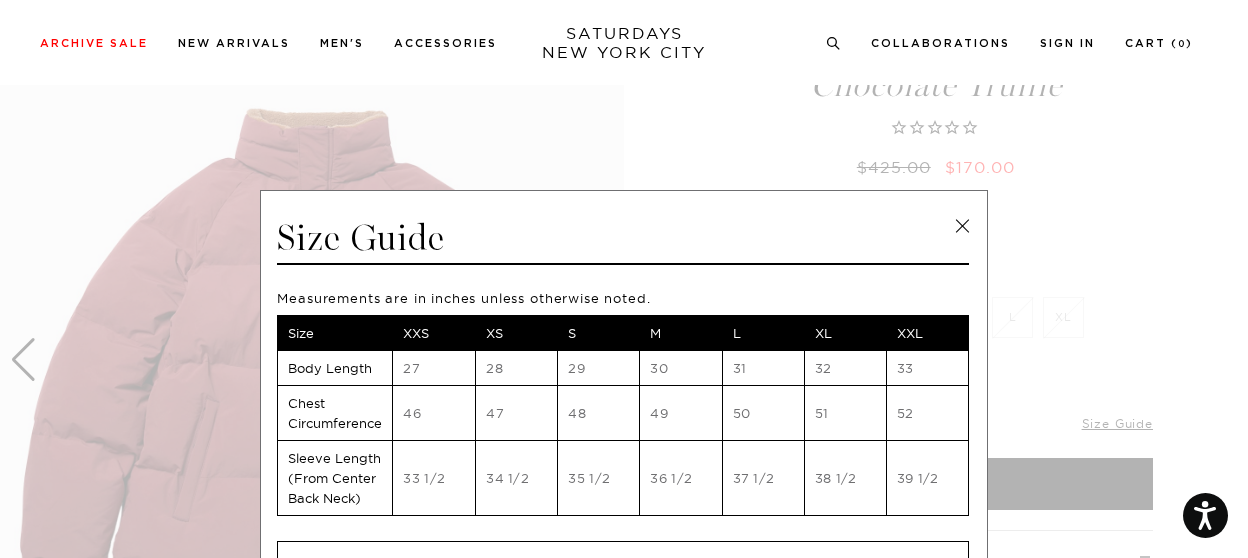 click at bounding box center [962, 226] 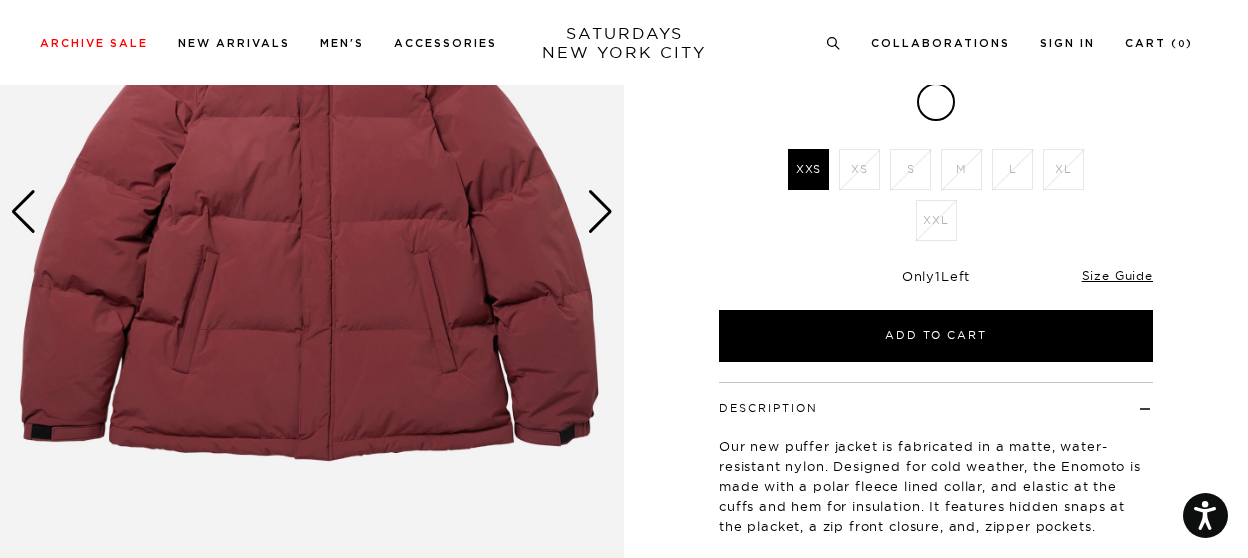 scroll, scrollTop: 284, scrollLeft: 0, axis: vertical 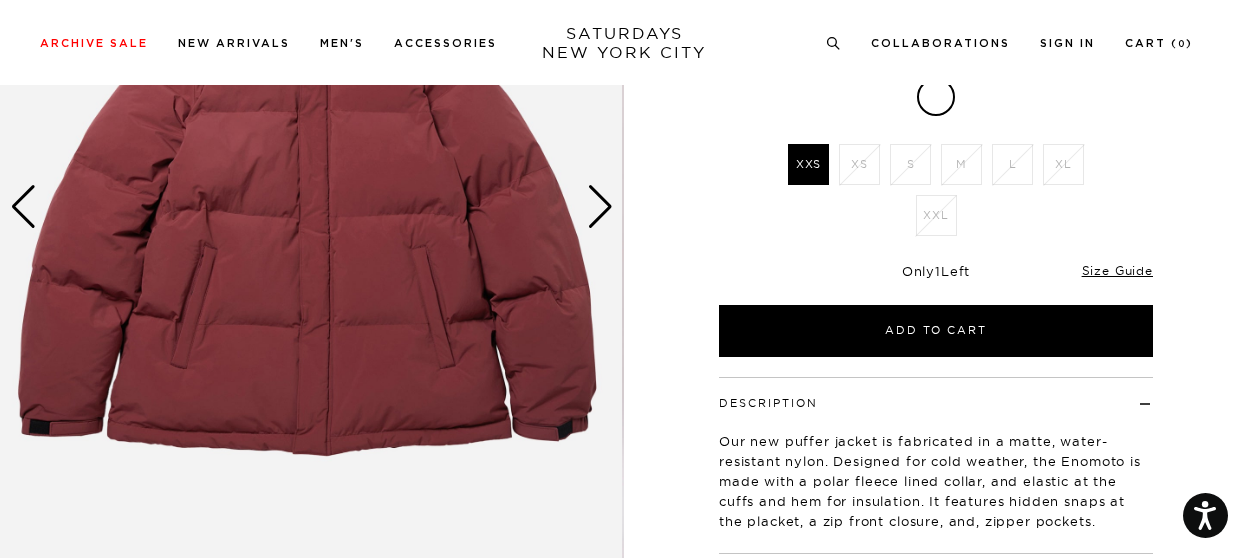 click at bounding box center (600, 207) 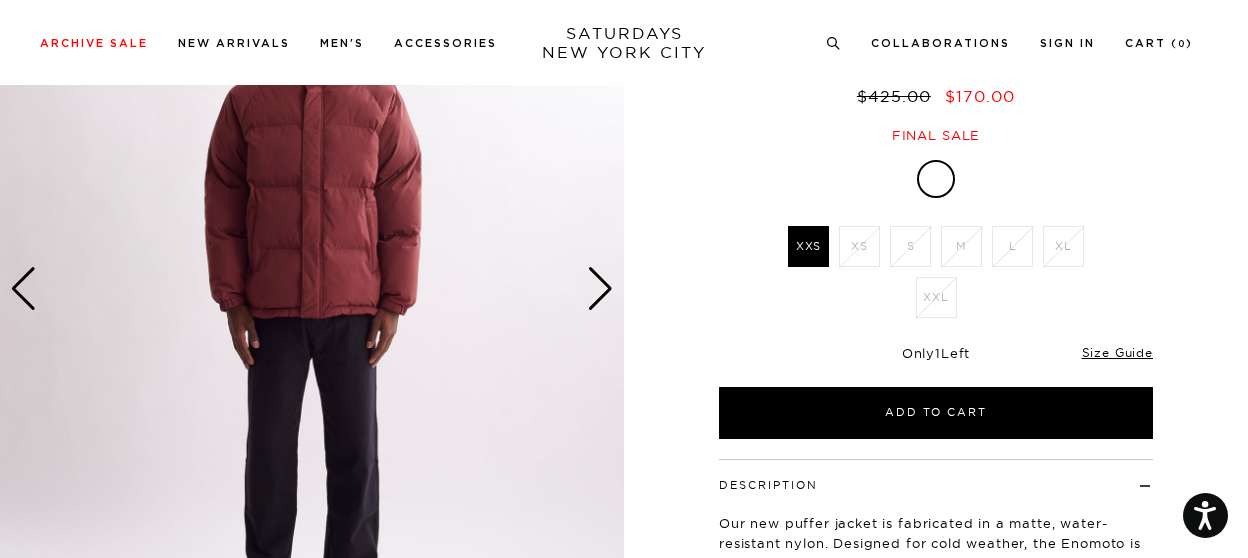 scroll, scrollTop: 199, scrollLeft: 0, axis: vertical 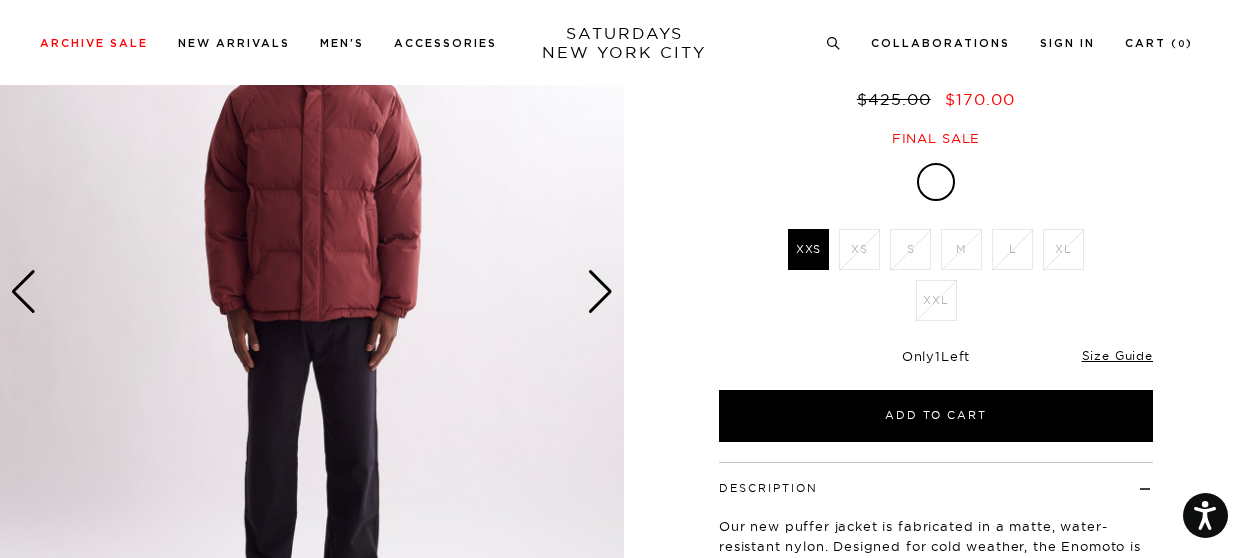 click at bounding box center [600, 292] 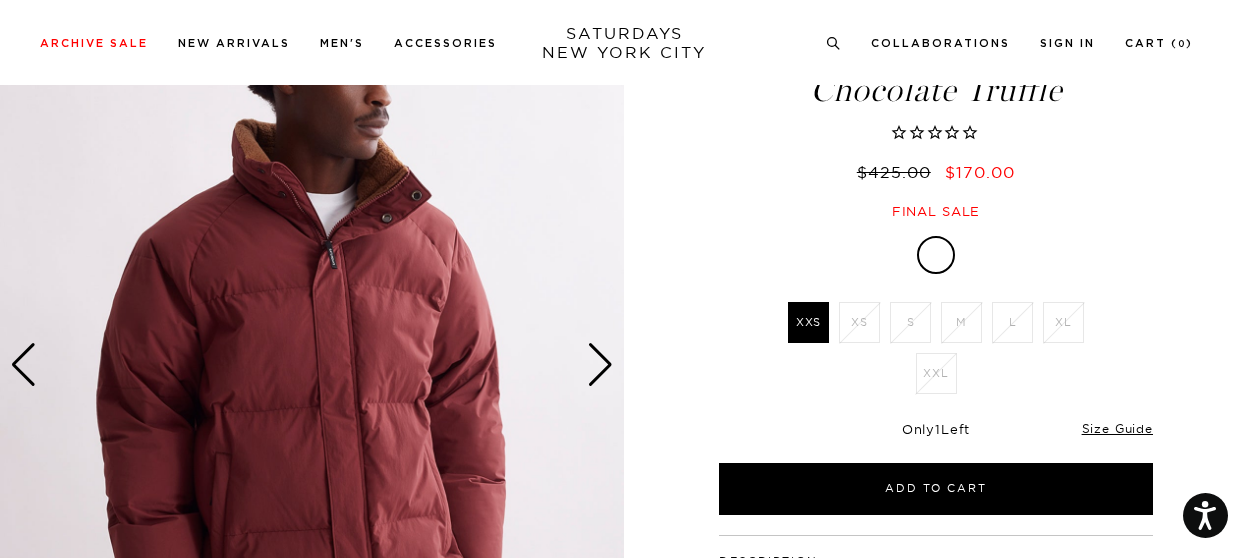 scroll, scrollTop: 61, scrollLeft: 0, axis: vertical 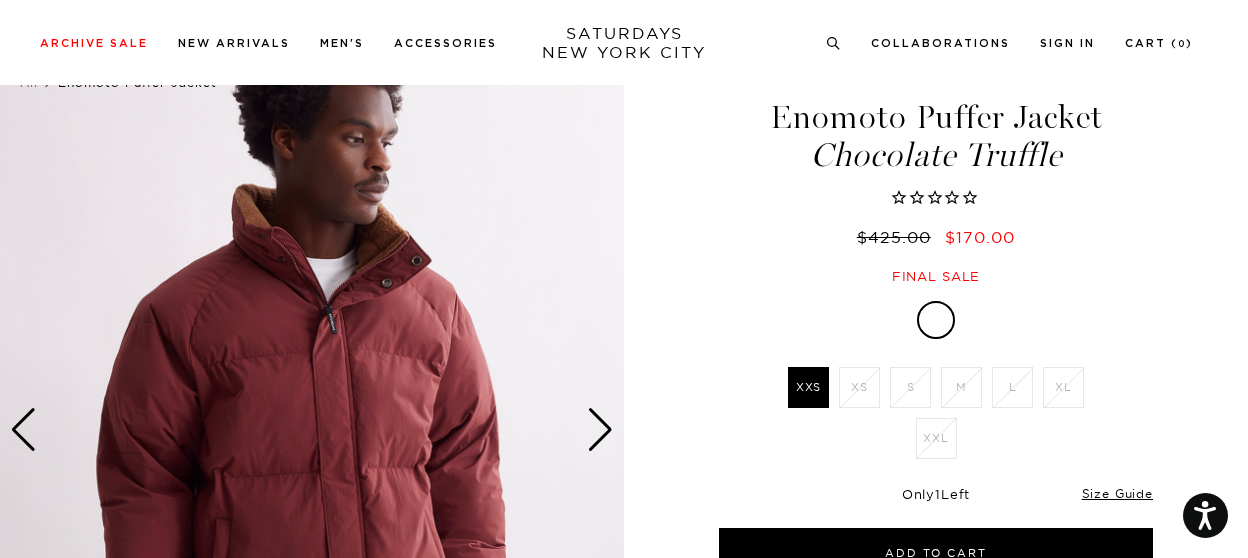 click at bounding box center [23, 430] 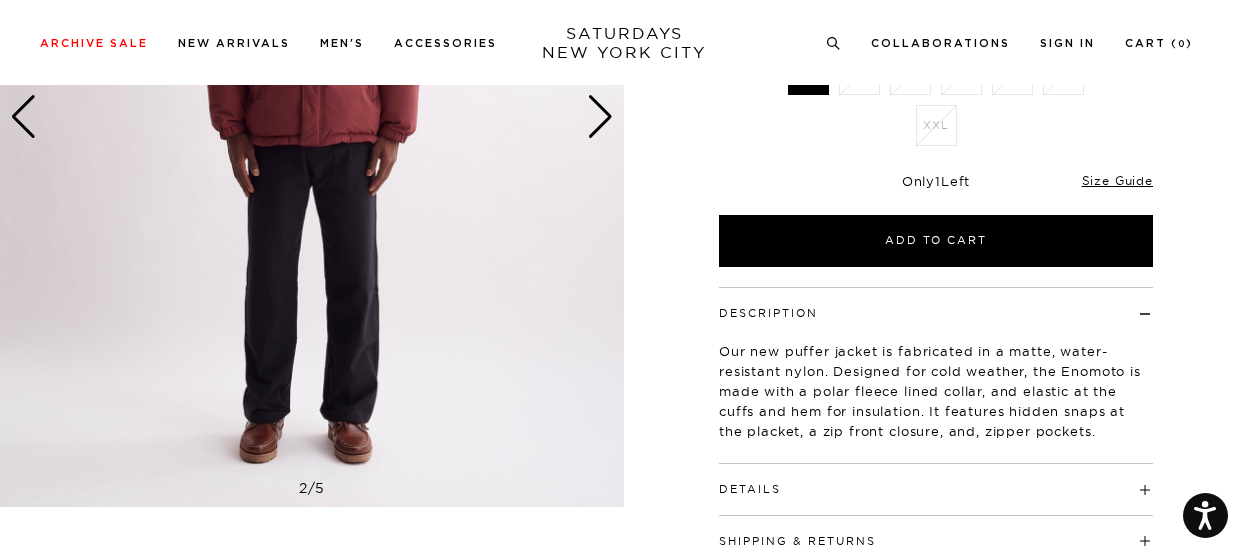 scroll, scrollTop: 375, scrollLeft: 0, axis: vertical 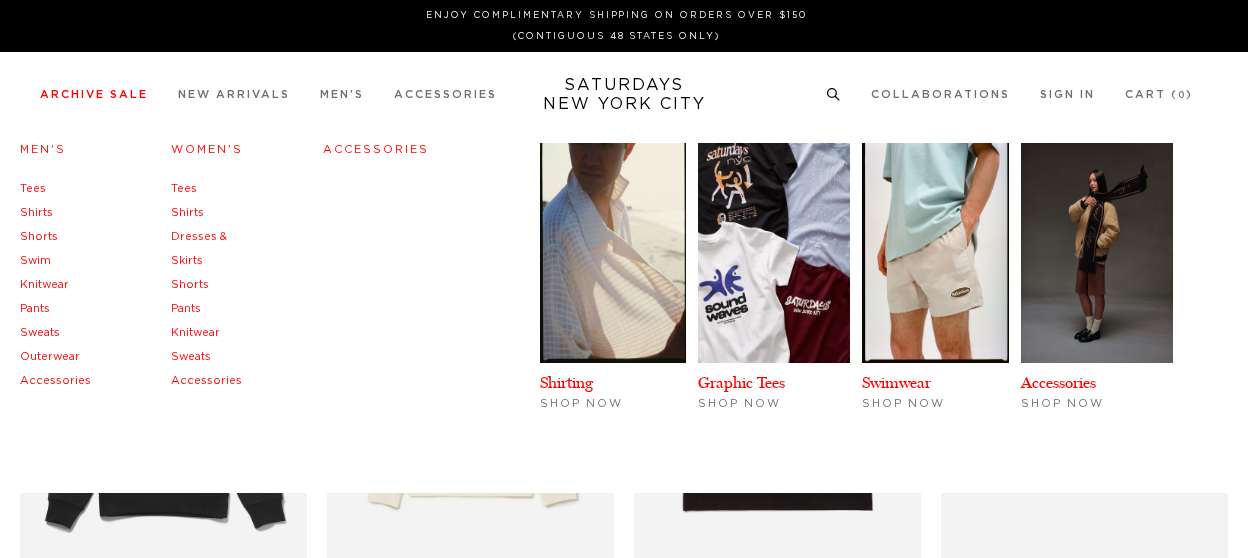 click on "Outerwear" at bounding box center (50, 356) 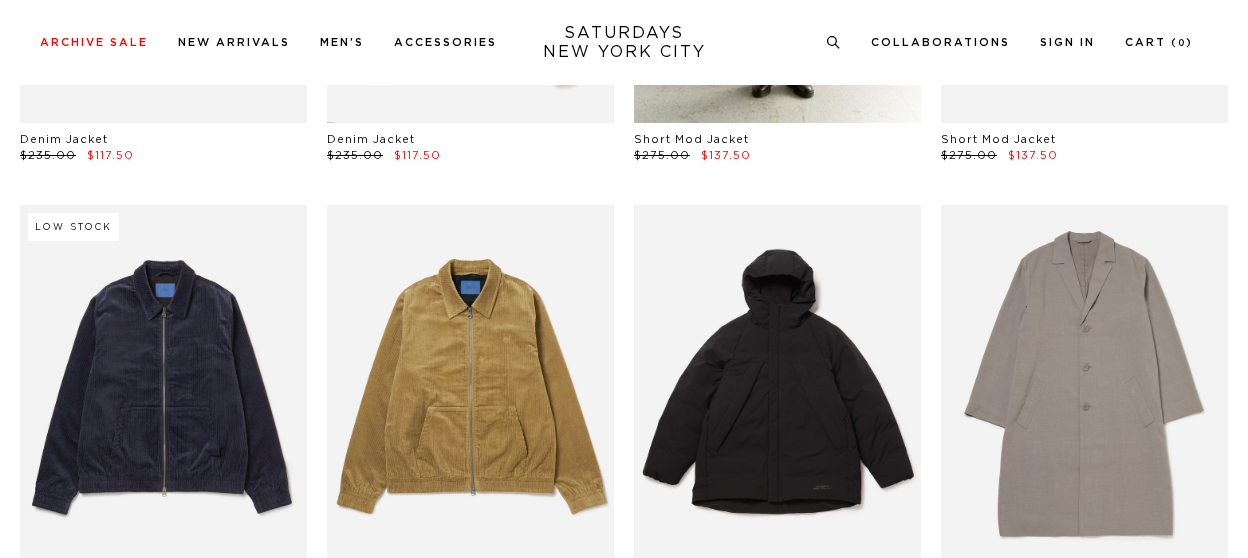 scroll, scrollTop: 1339, scrollLeft: 0, axis: vertical 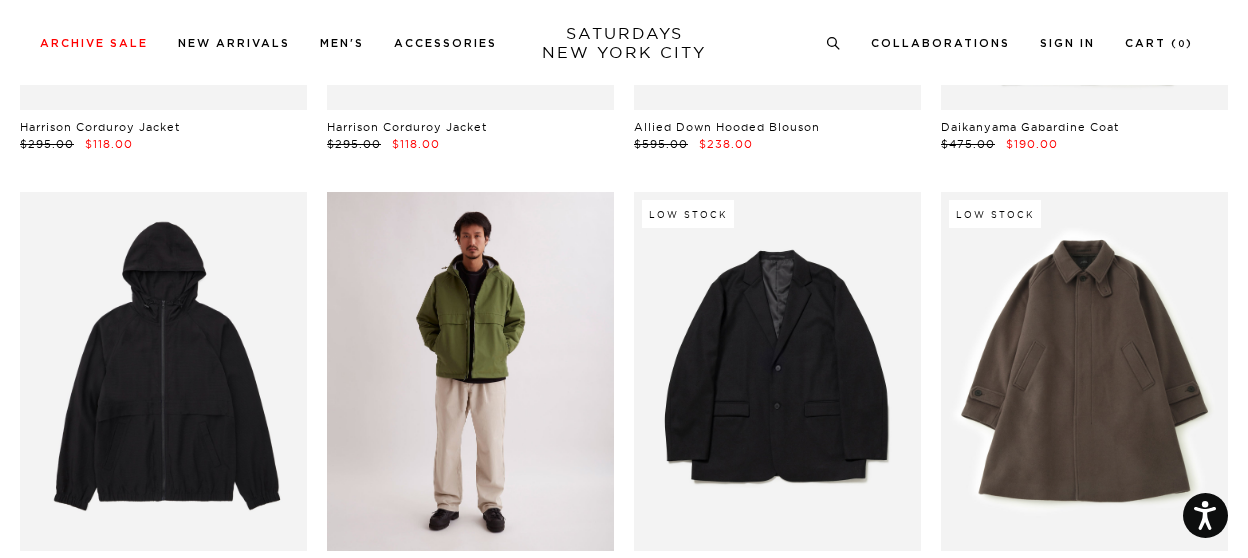 click at bounding box center (470, 371) 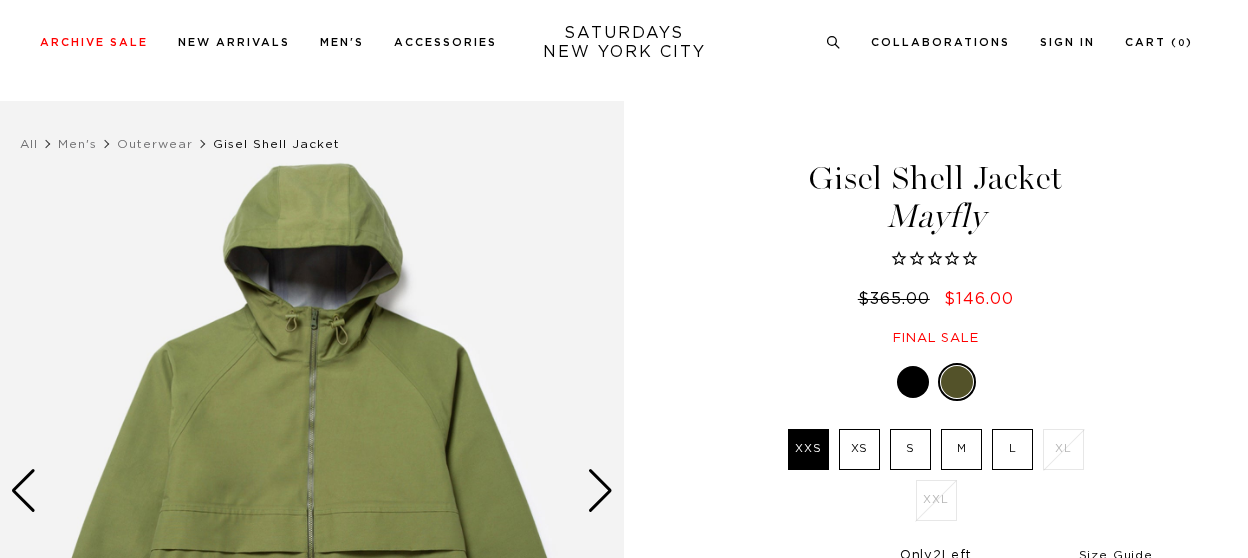 scroll, scrollTop: 89, scrollLeft: 0, axis: vertical 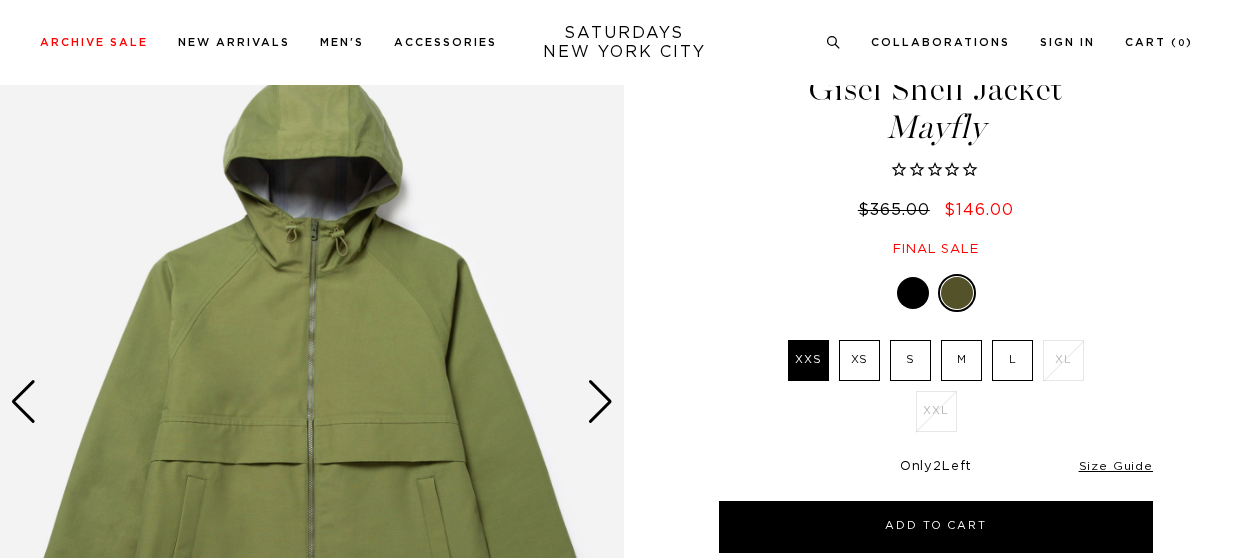 click on "L" at bounding box center (1012, 360) 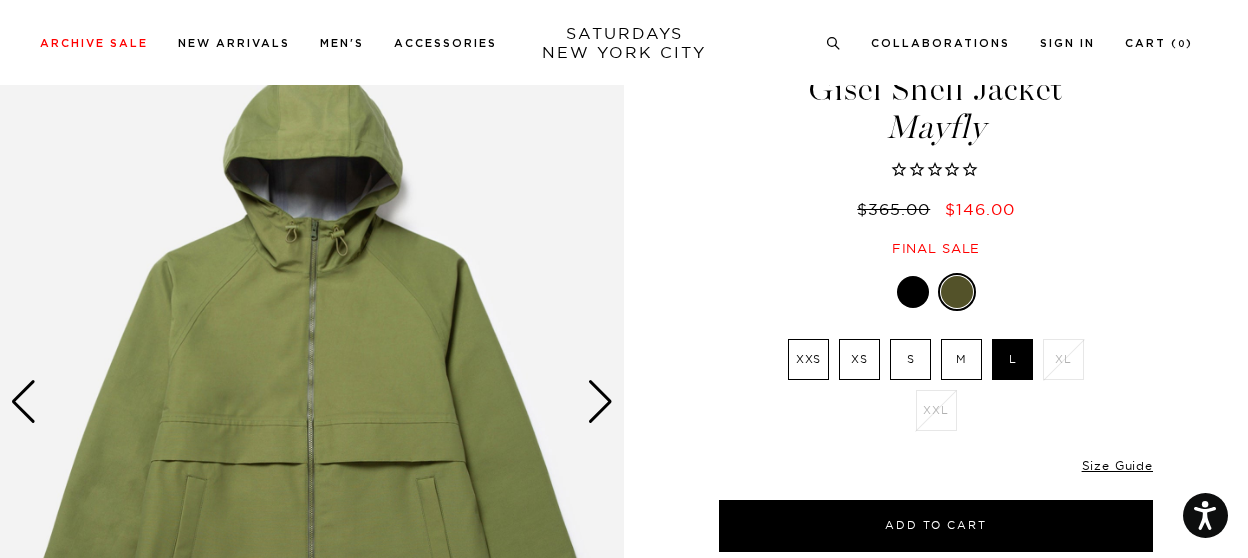 click on "XS" at bounding box center (859, 359) 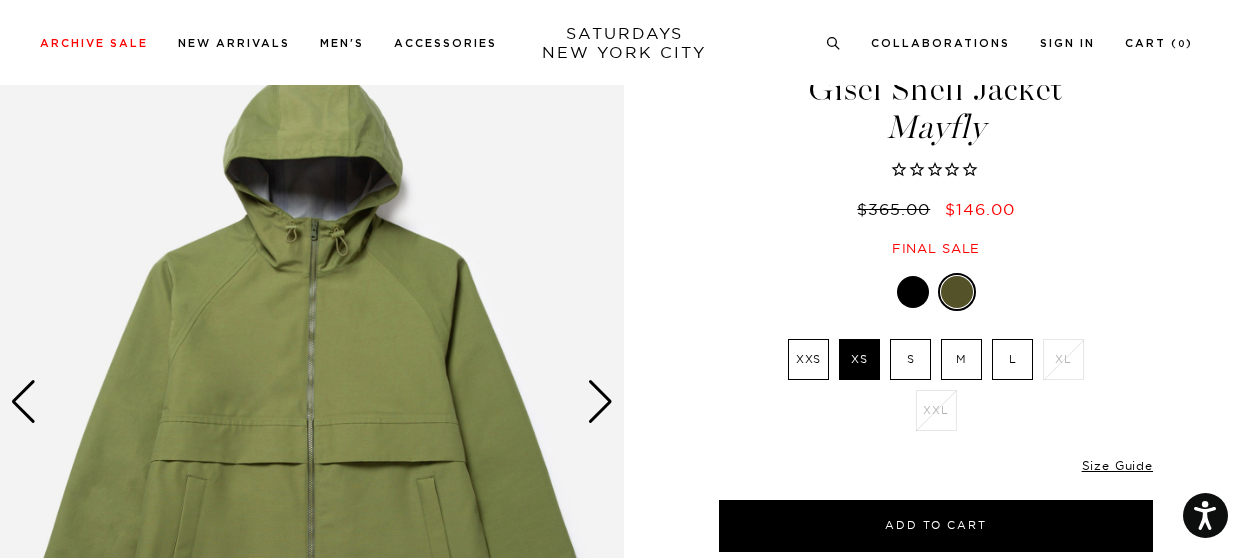 click on "S" at bounding box center (910, 359) 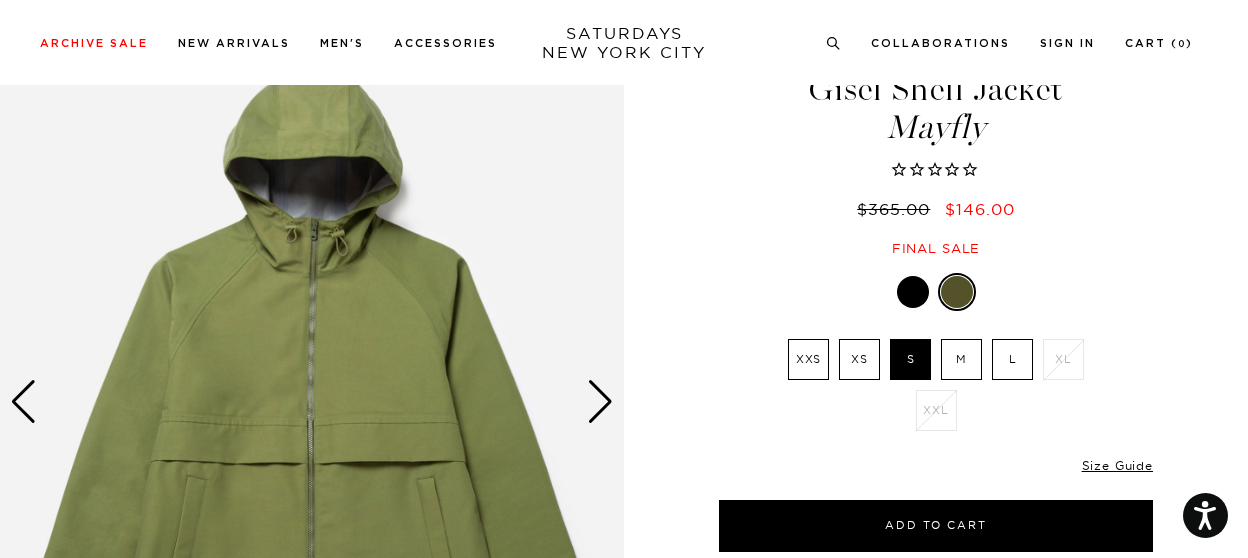 click on "M" at bounding box center [961, 359] 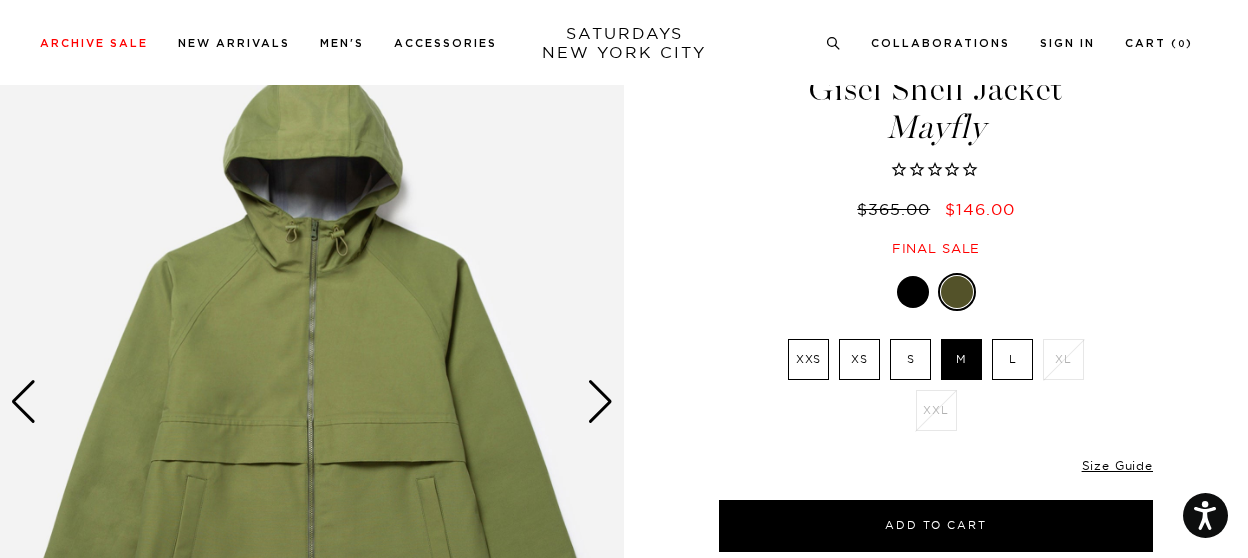 click on "L" at bounding box center (1012, 359) 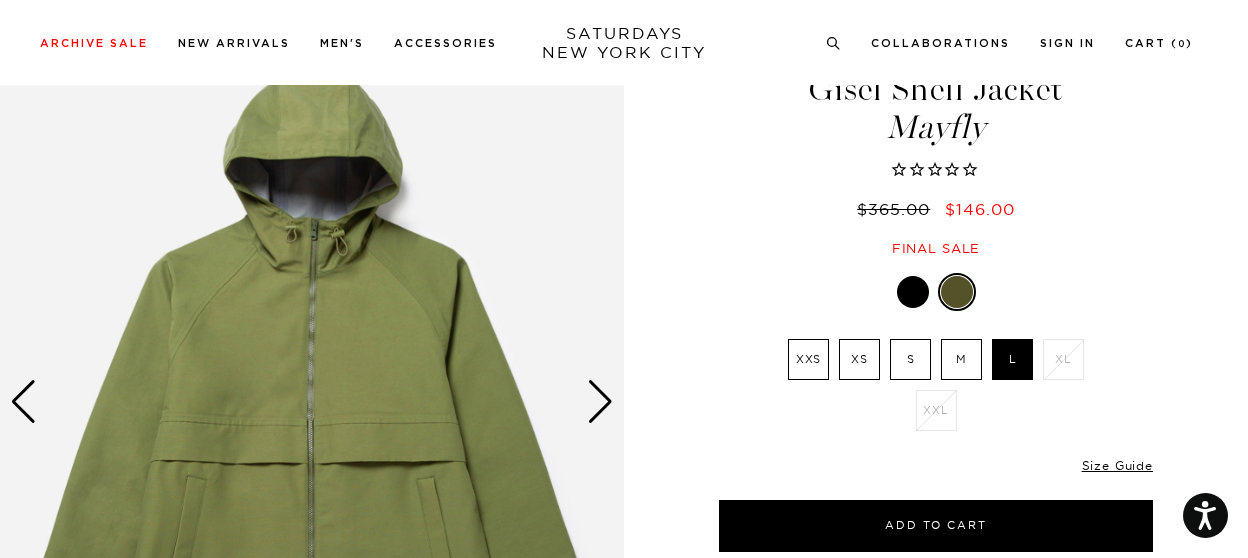 scroll, scrollTop: 446, scrollLeft: 0, axis: vertical 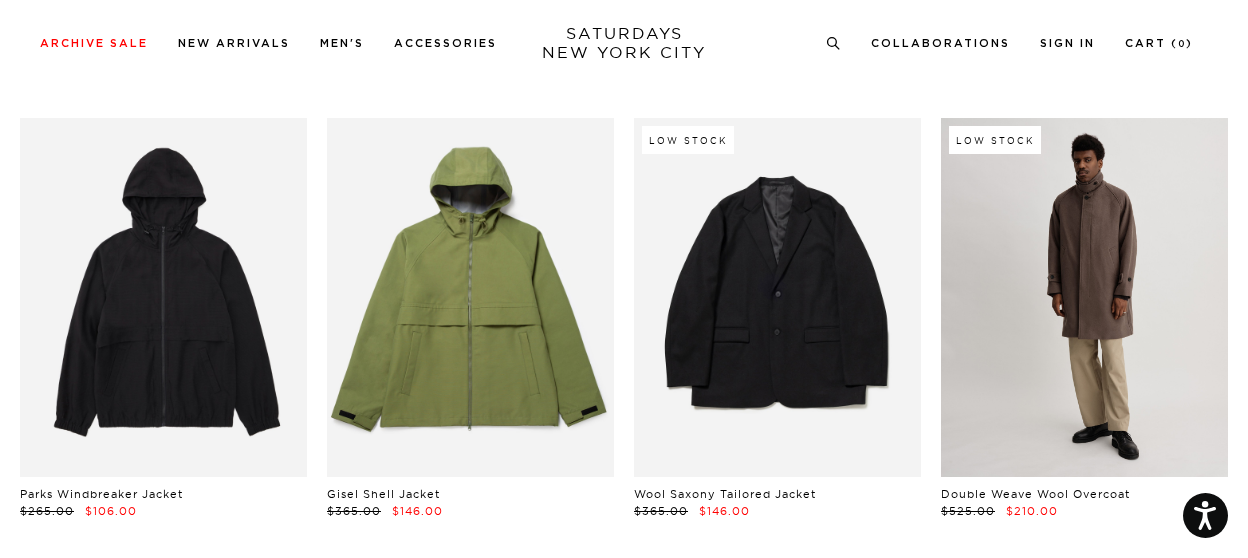 click at bounding box center [1084, 297] 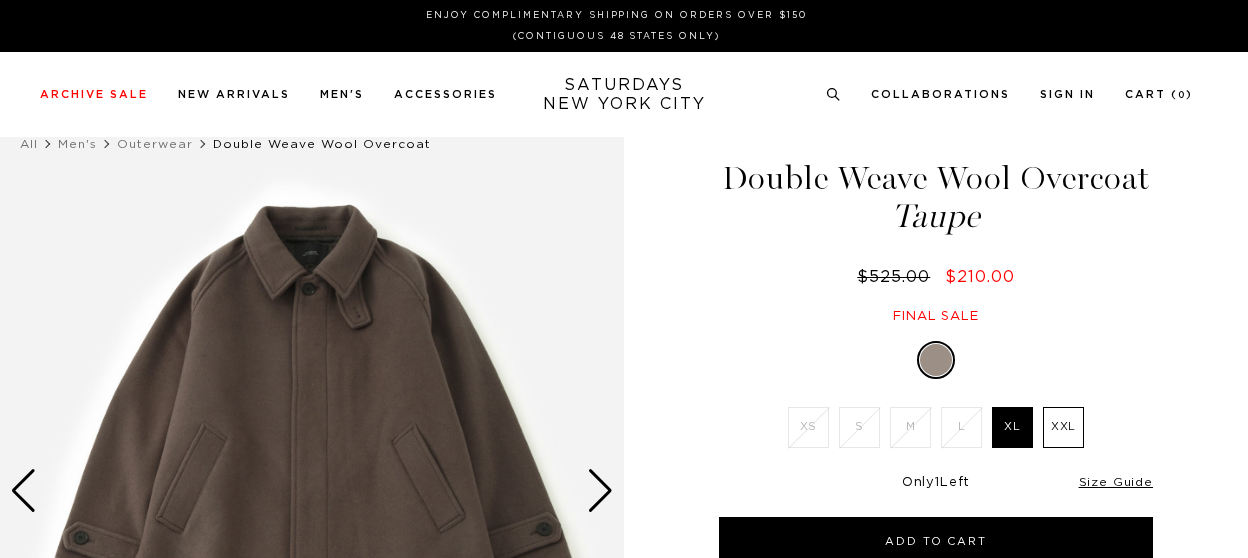scroll, scrollTop: 0, scrollLeft: 0, axis: both 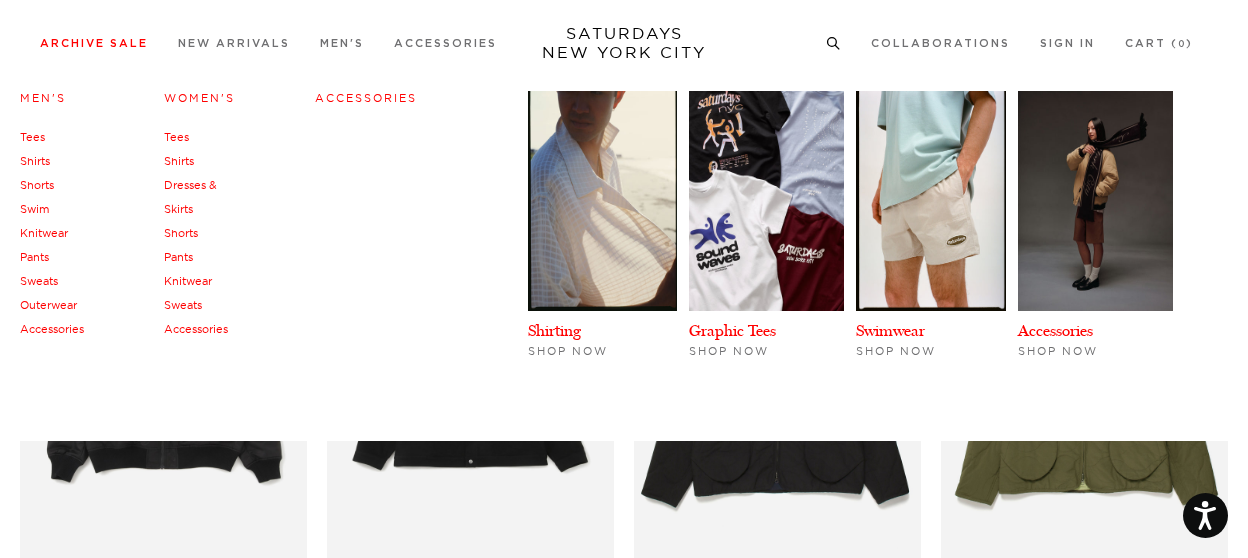 click on "Pants" at bounding box center (34, 257) 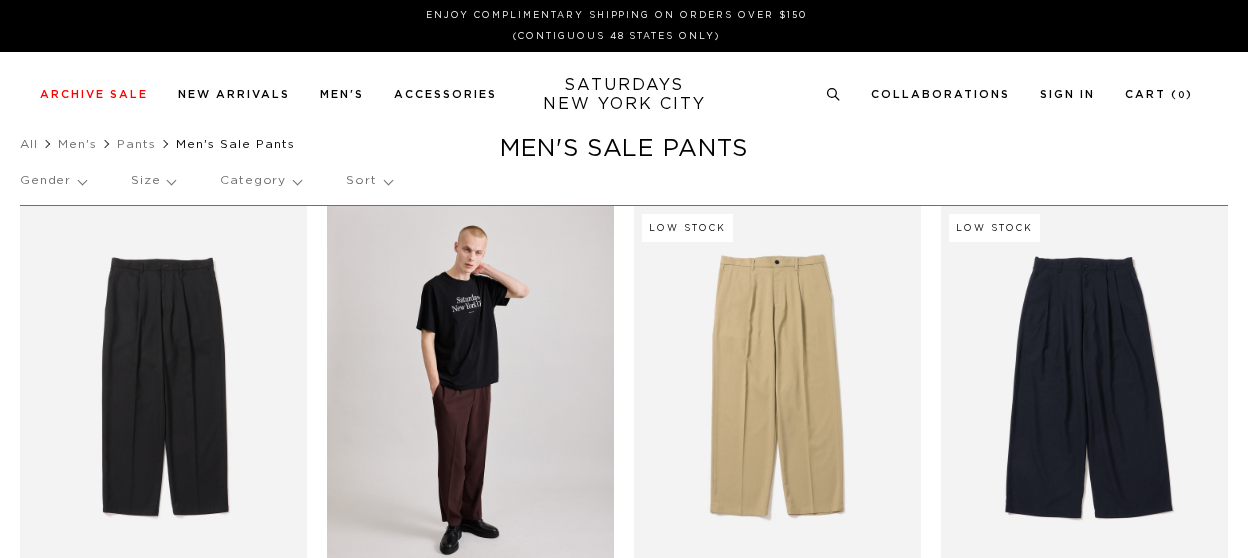scroll, scrollTop: 0, scrollLeft: 0, axis: both 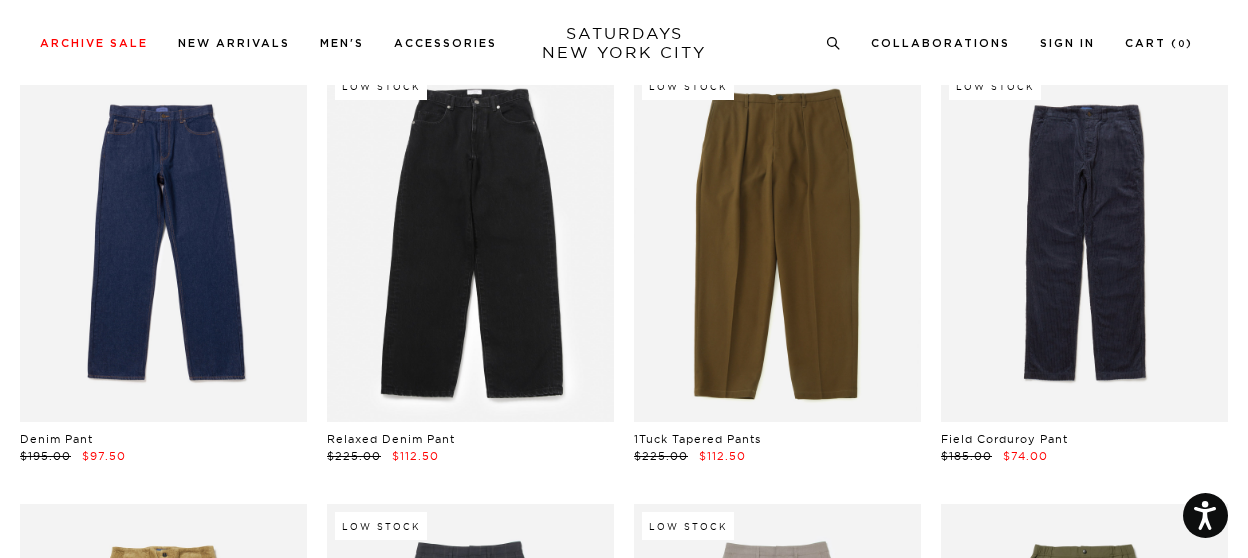 click at bounding box center [470, 243] 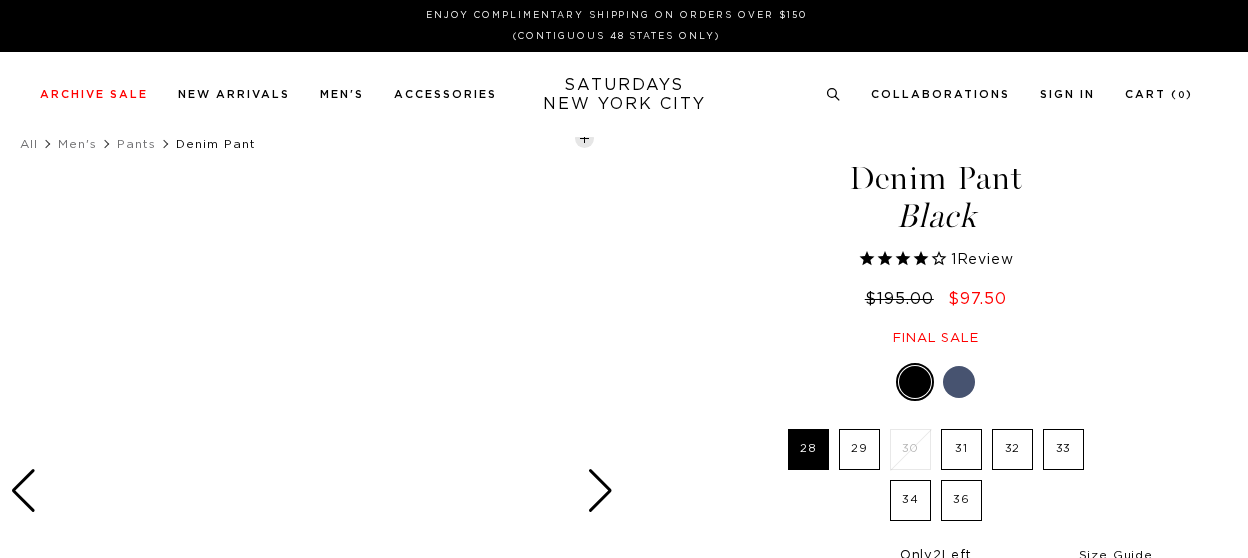 select on "recent" 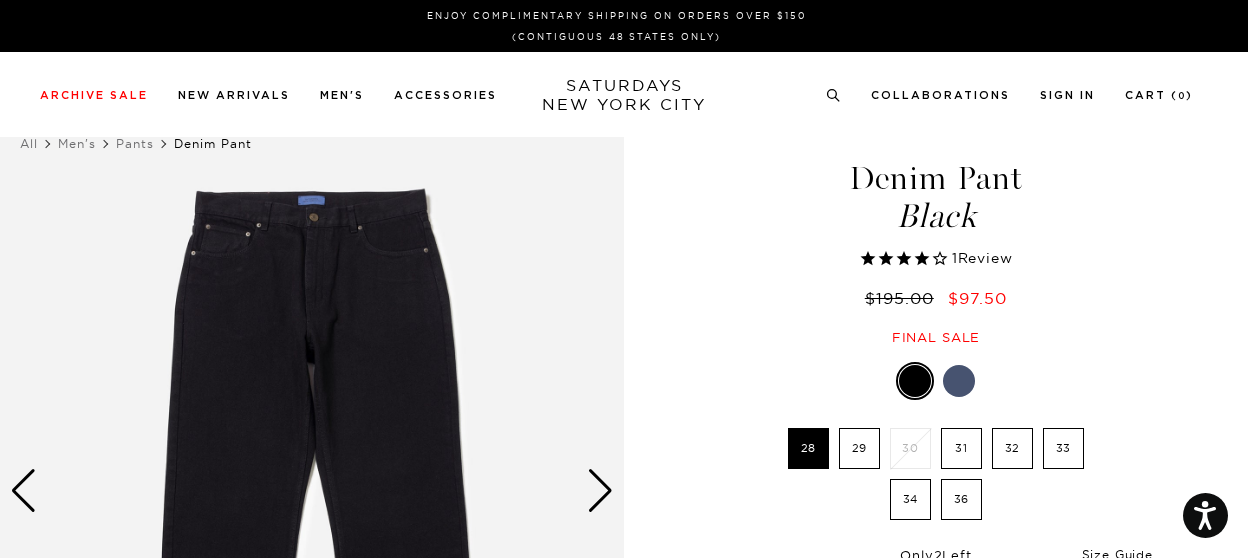 scroll, scrollTop: 0, scrollLeft: 0, axis: both 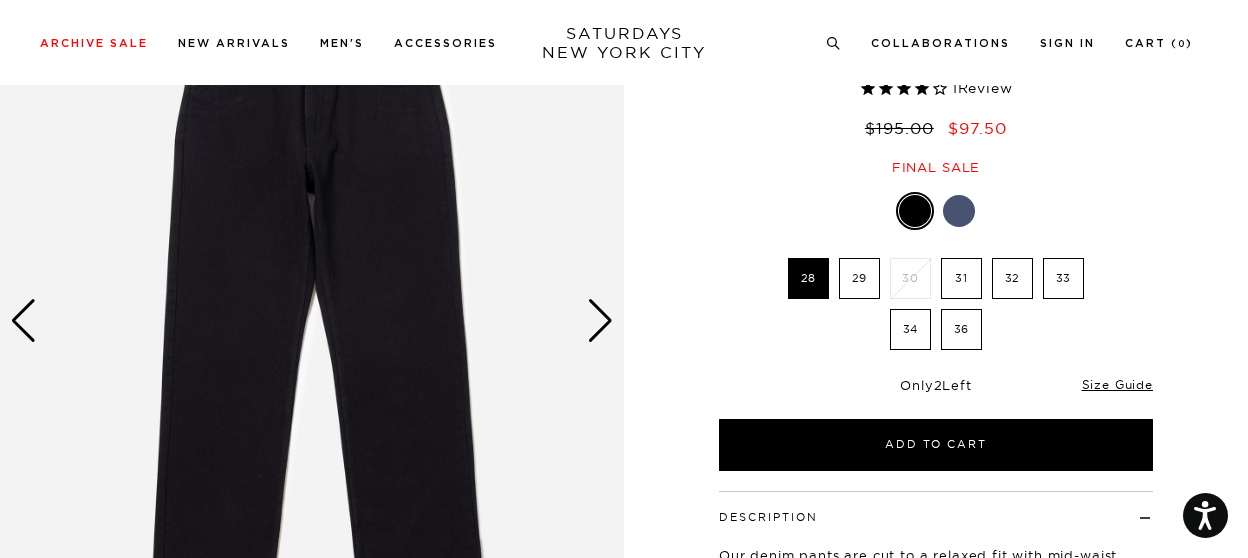 click on "31" at bounding box center [961, 278] 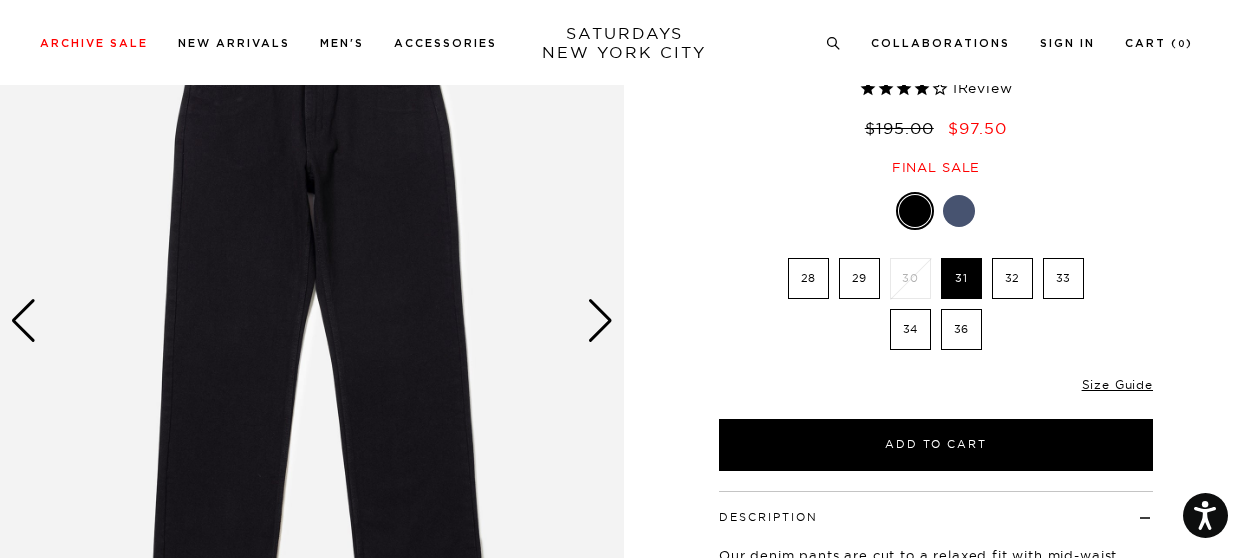 click on "29" at bounding box center (859, 278) 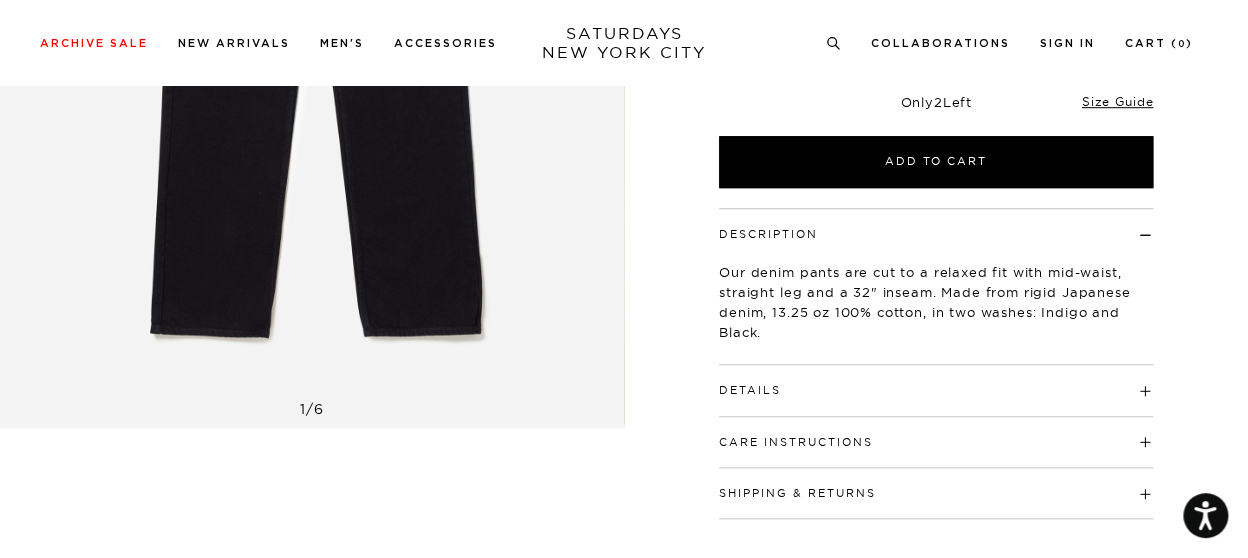 scroll, scrollTop: 452, scrollLeft: 0, axis: vertical 